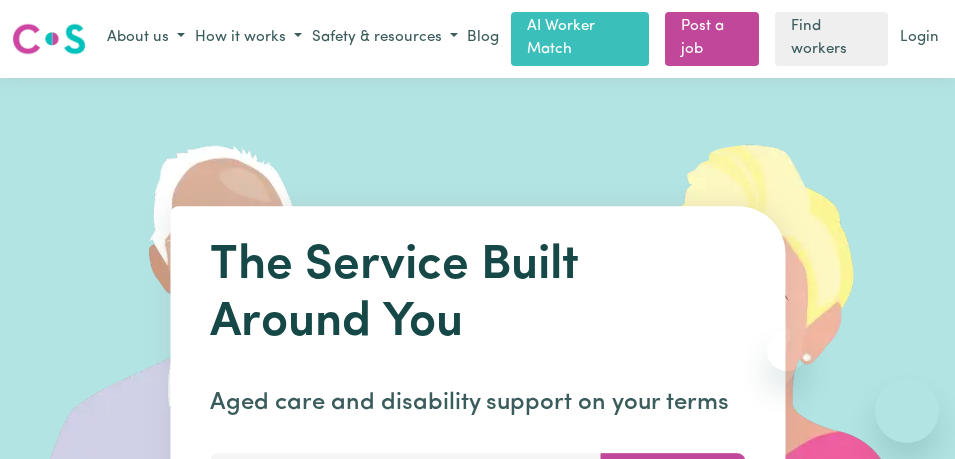 scroll, scrollTop: 0, scrollLeft: 0, axis: both 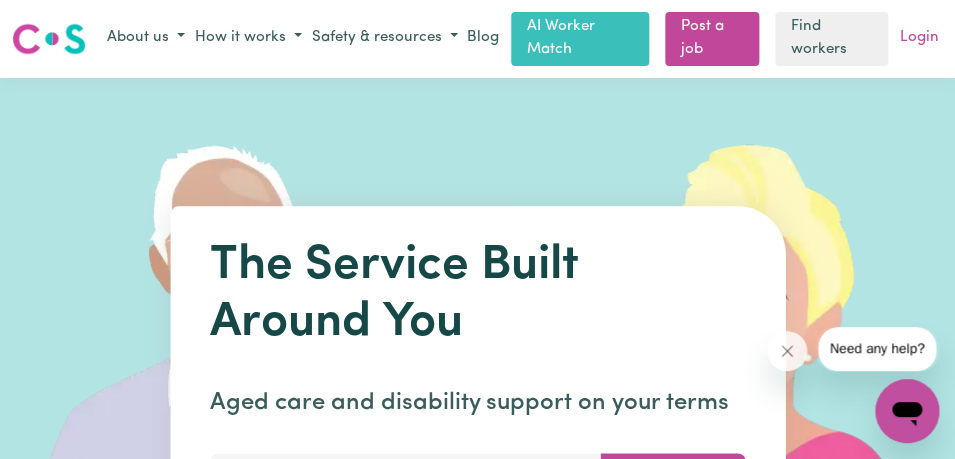 click on "Login" at bounding box center (919, 38) 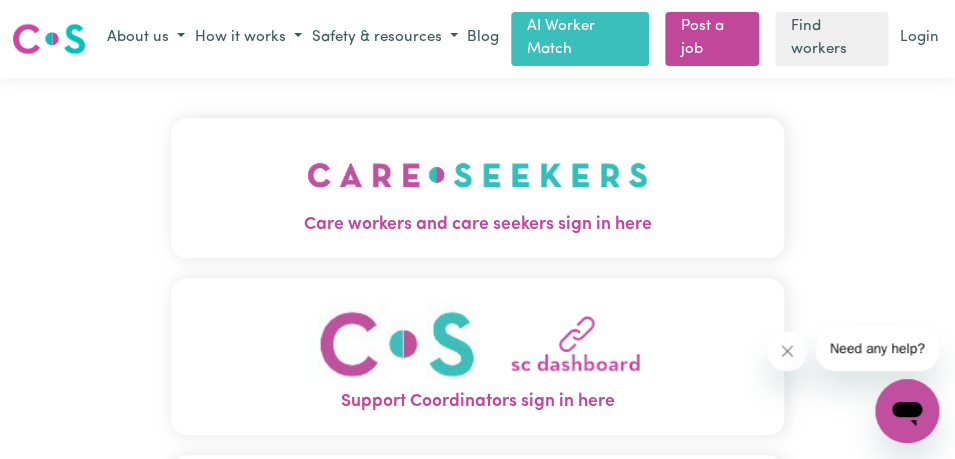 click on "Care workers and care seekers sign in here" at bounding box center (477, 188) 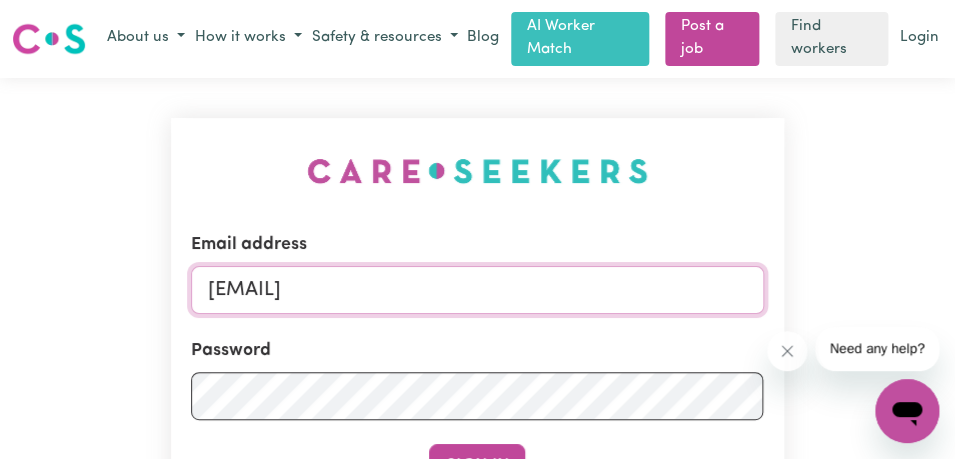 click on "[EMAIL]" at bounding box center [477, 290] 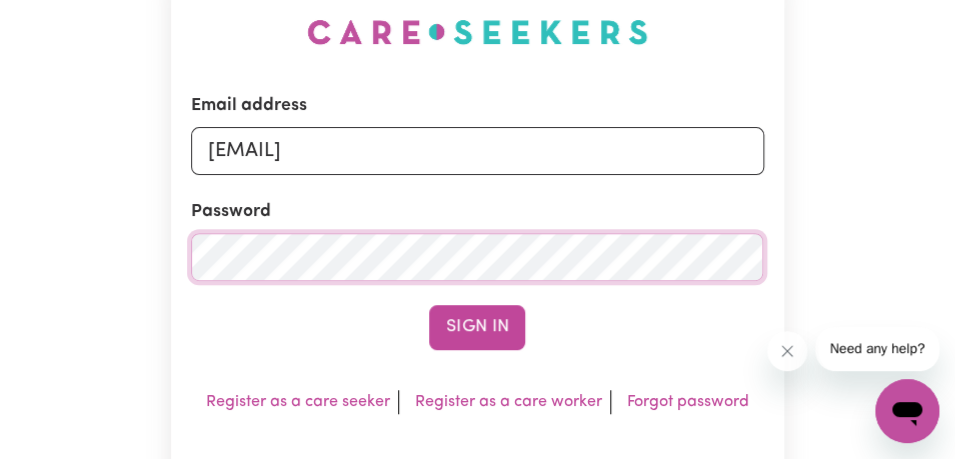 scroll, scrollTop: 143, scrollLeft: 0, axis: vertical 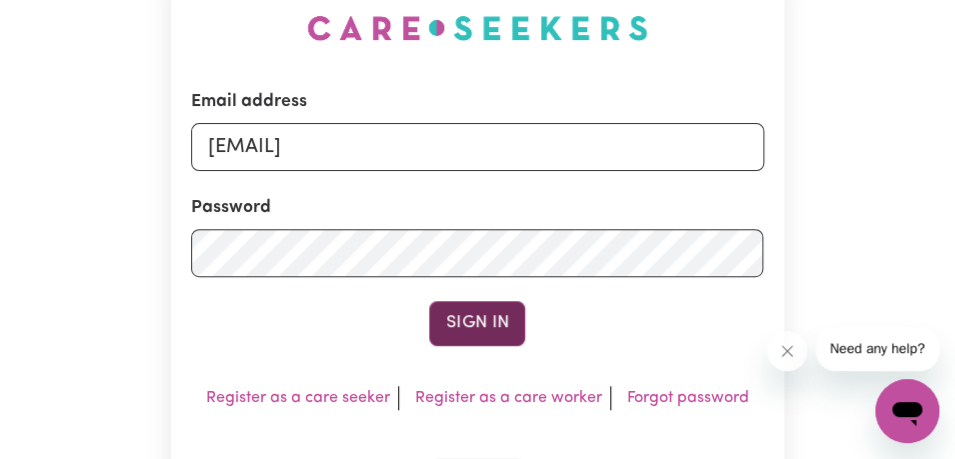 click on "Sign In" at bounding box center [477, 323] 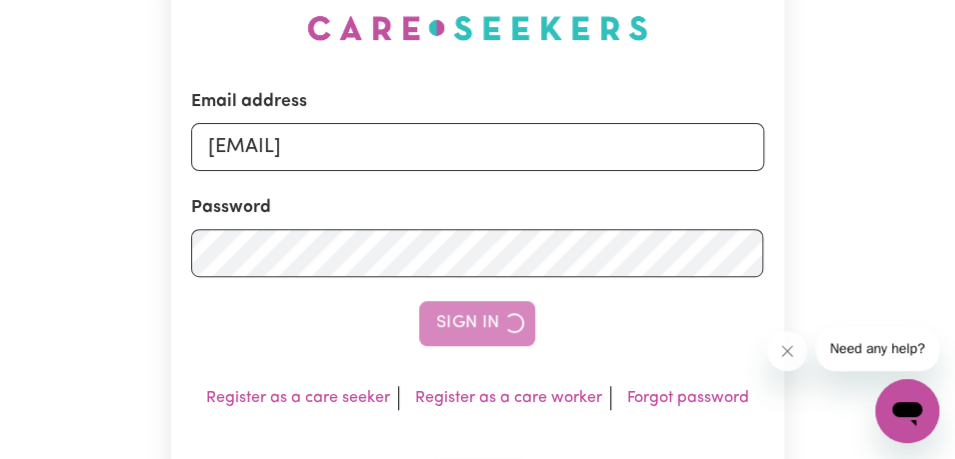 scroll, scrollTop: 0, scrollLeft: 0, axis: both 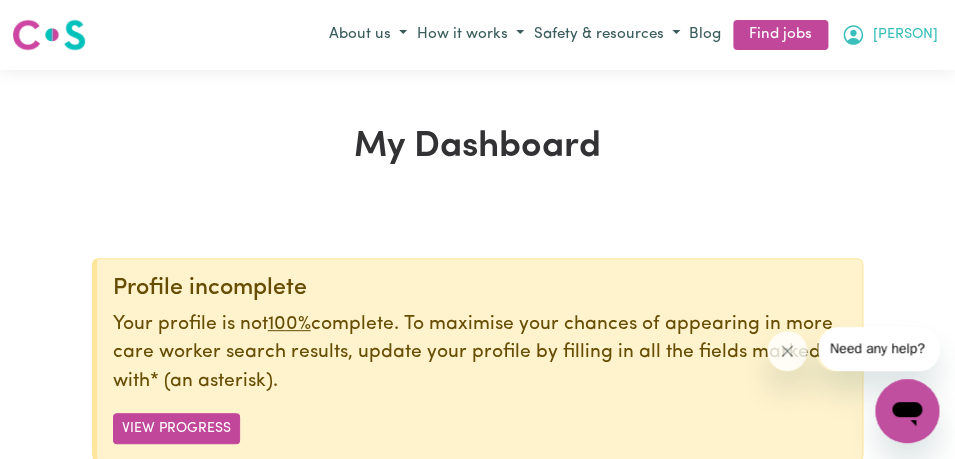 click 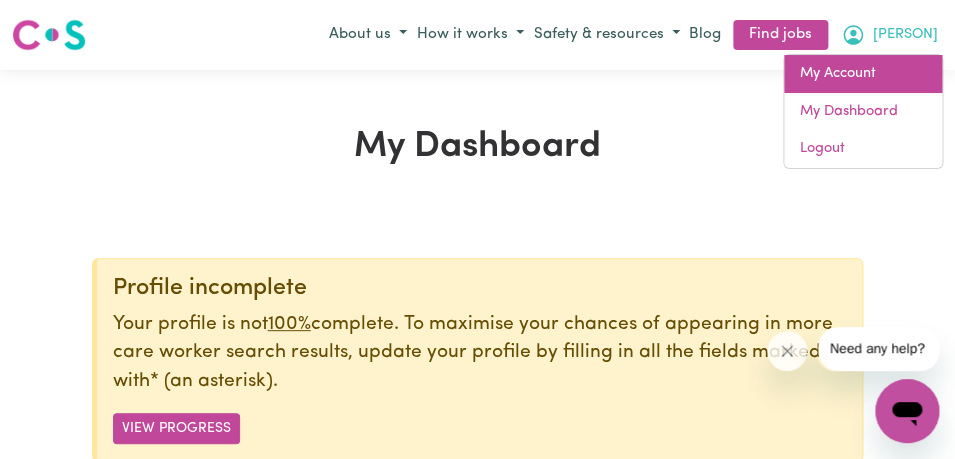 click on "My Account" at bounding box center [863, 74] 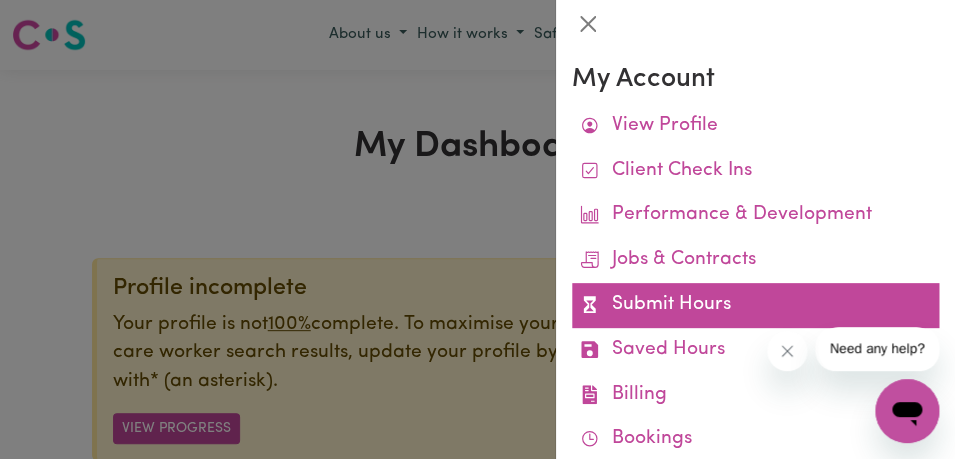 click on "Submit Hours" at bounding box center [755, 305] 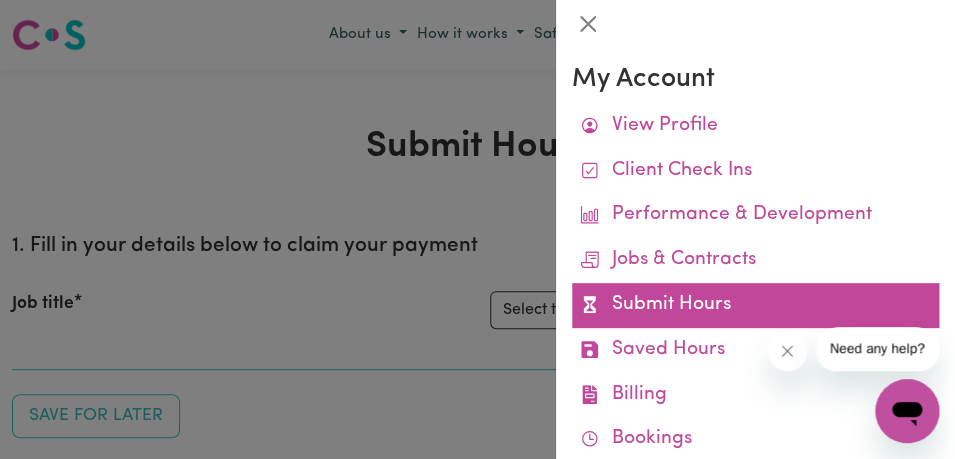click on "Submit Hours" at bounding box center (755, 305) 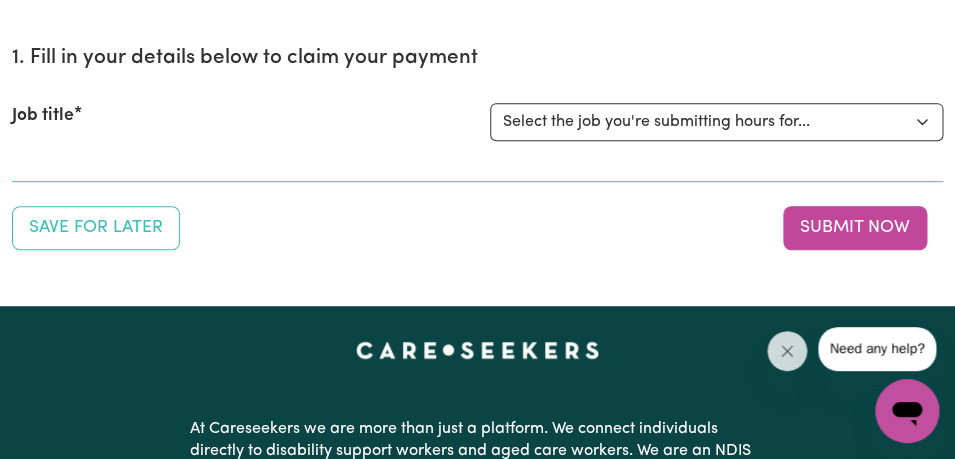 scroll, scrollTop: 191, scrollLeft: 0, axis: vertical 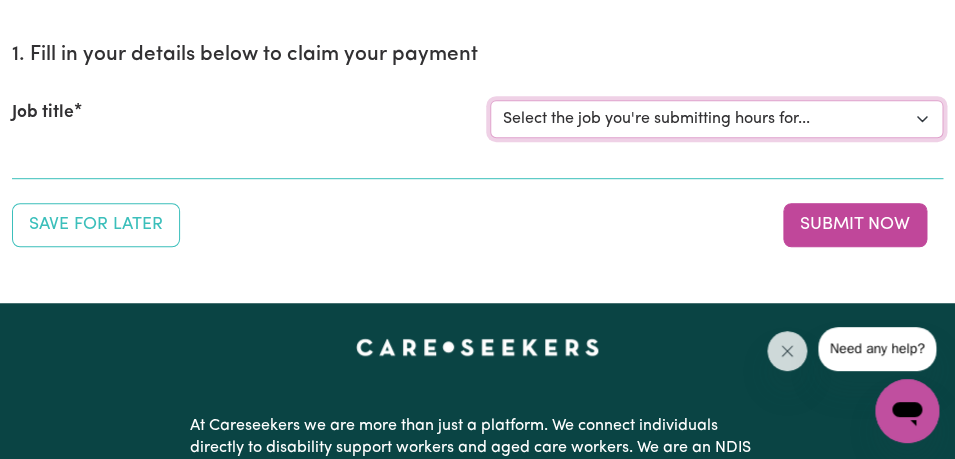 select on "11855" 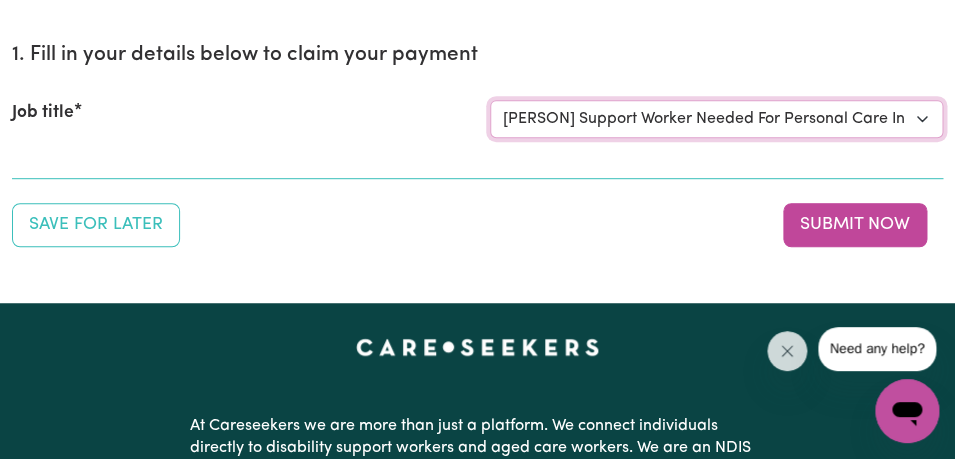 click on "[PERSON] Support Worker Needed For Personal Care In the Morning- [SUBURB], [STATE]" at bounding box center [0, 0] 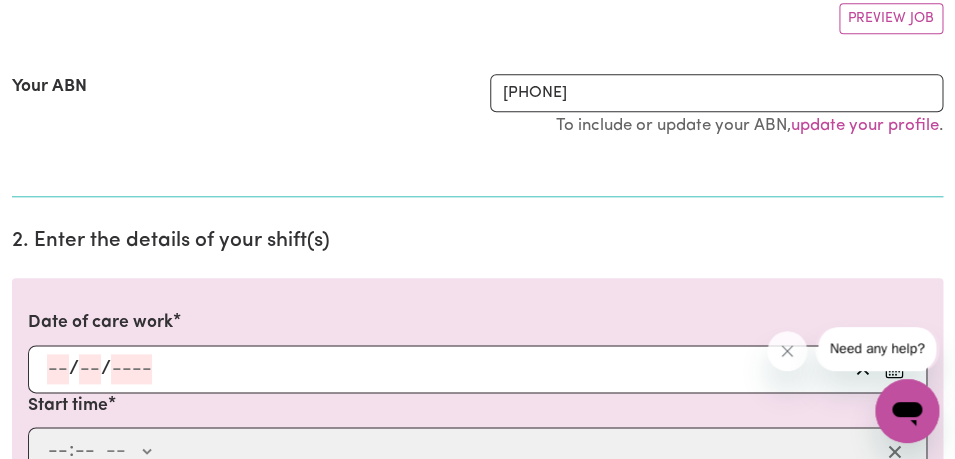 scroll, scrollTop: 386, scrollLeft: 0, axis: vertical 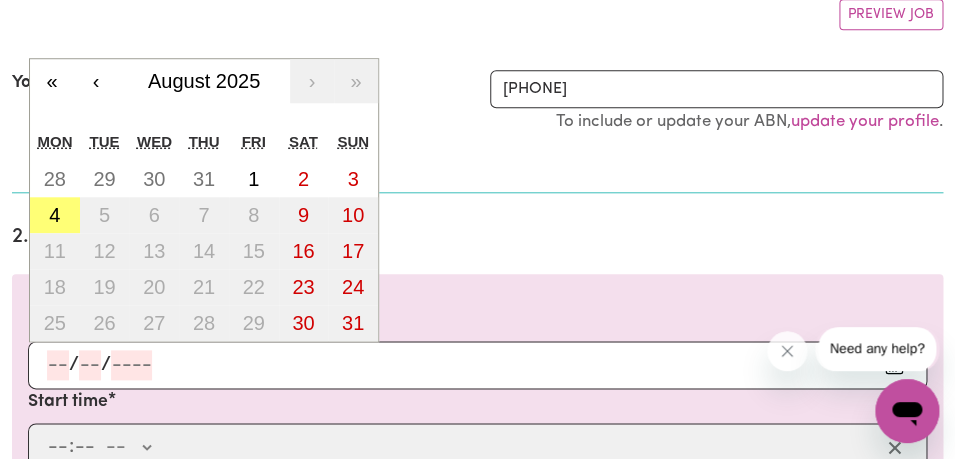 click 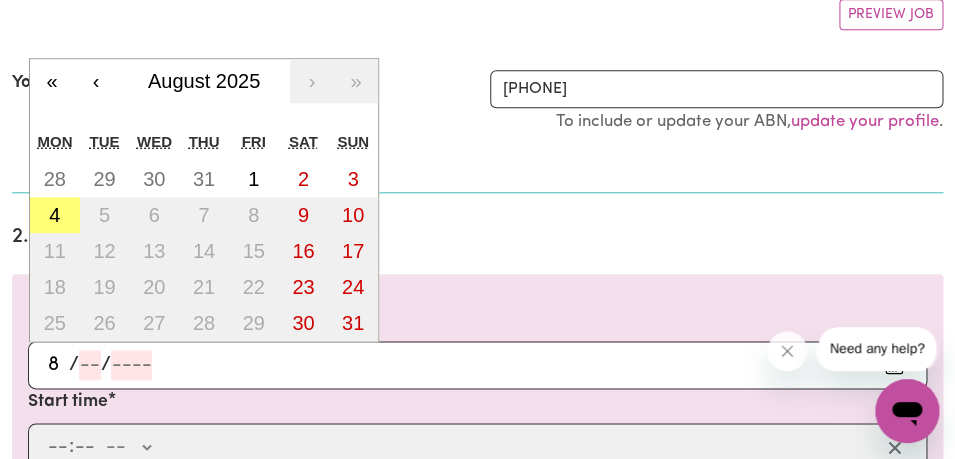 type on "8" 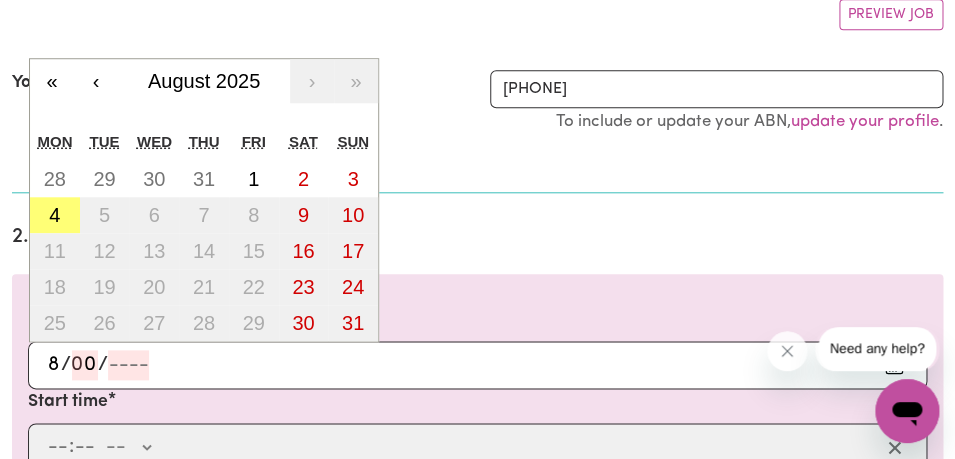 type on "00" 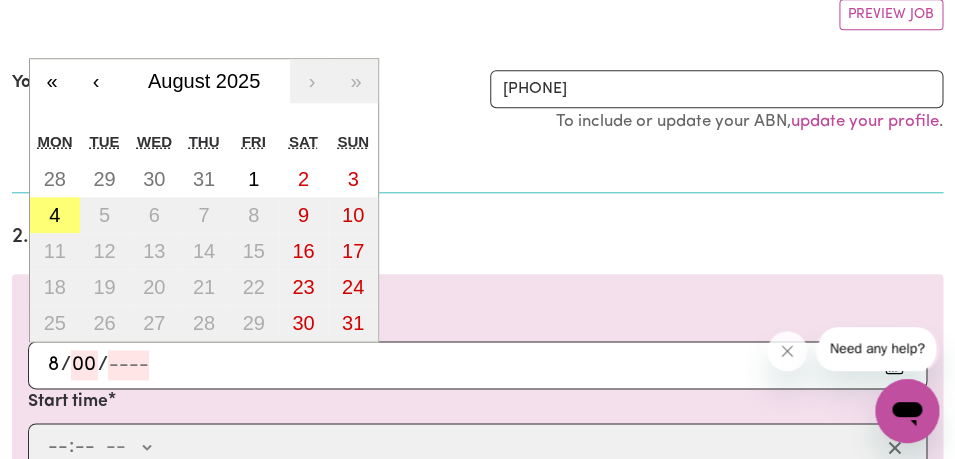 click 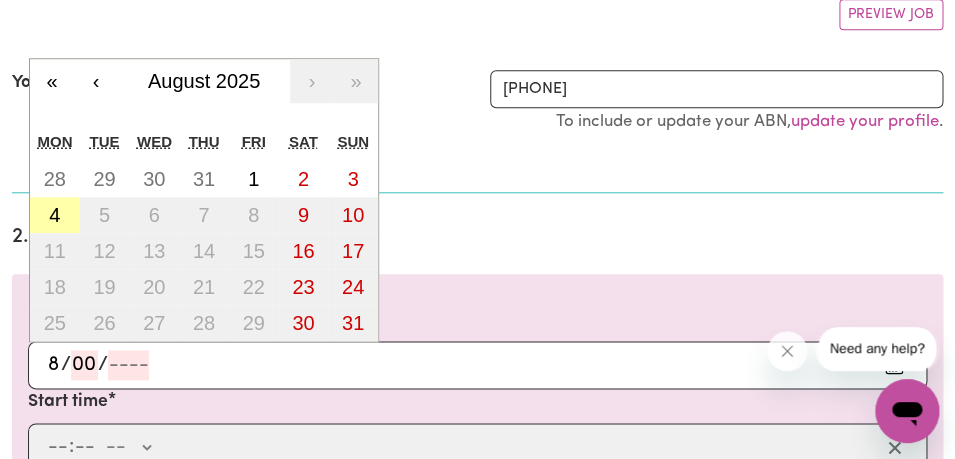 click on "4" at bounding box center (54, 215) 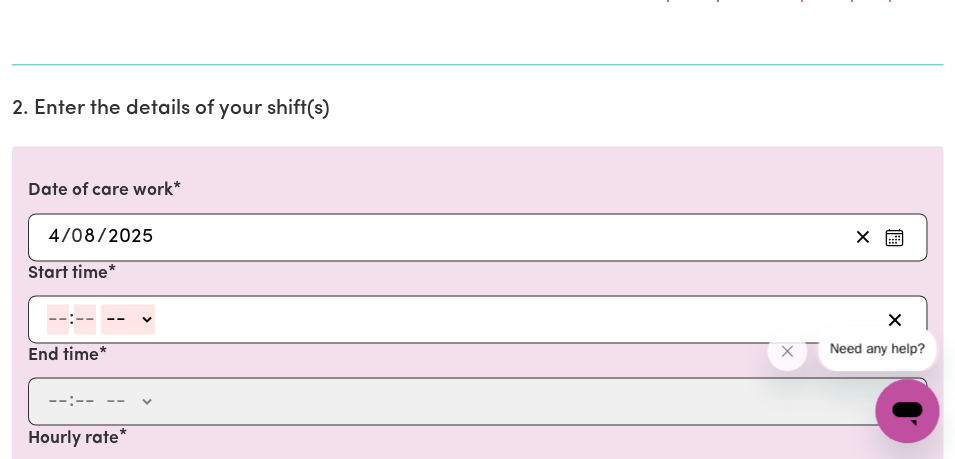 scroll, scrollTop: 533, scrollLeft: 0, axis: vertical 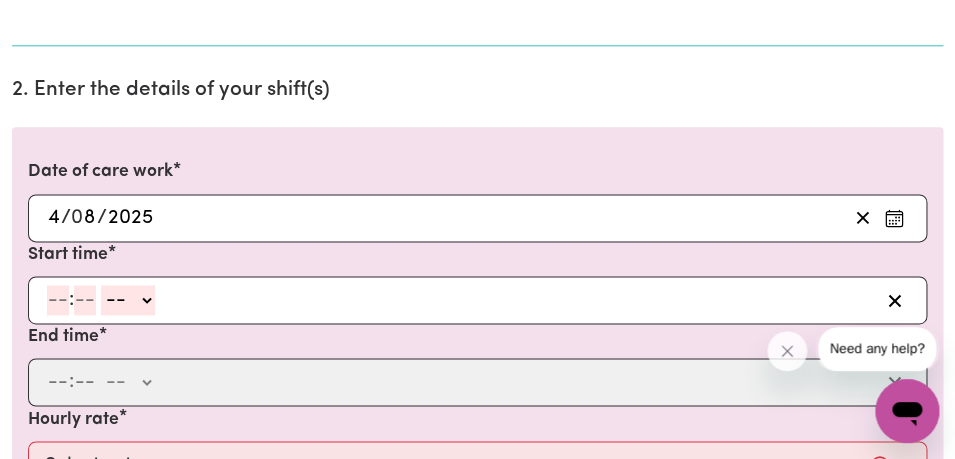 click 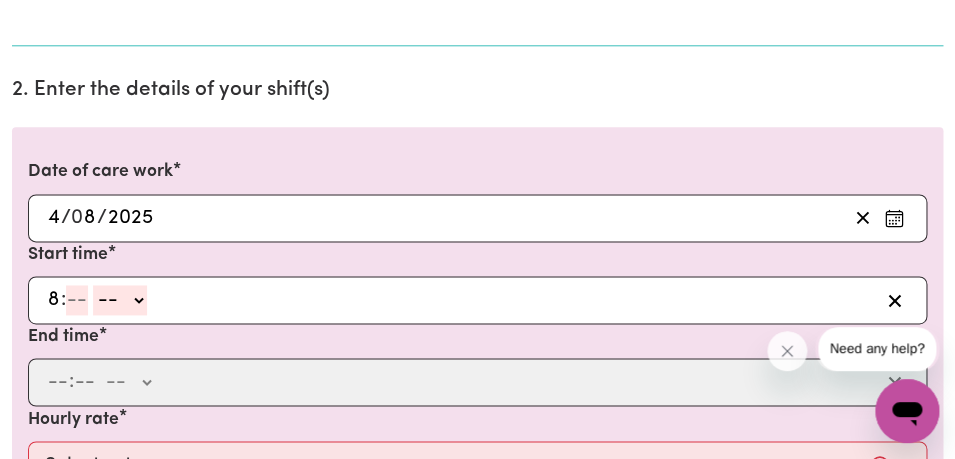 type on "8" 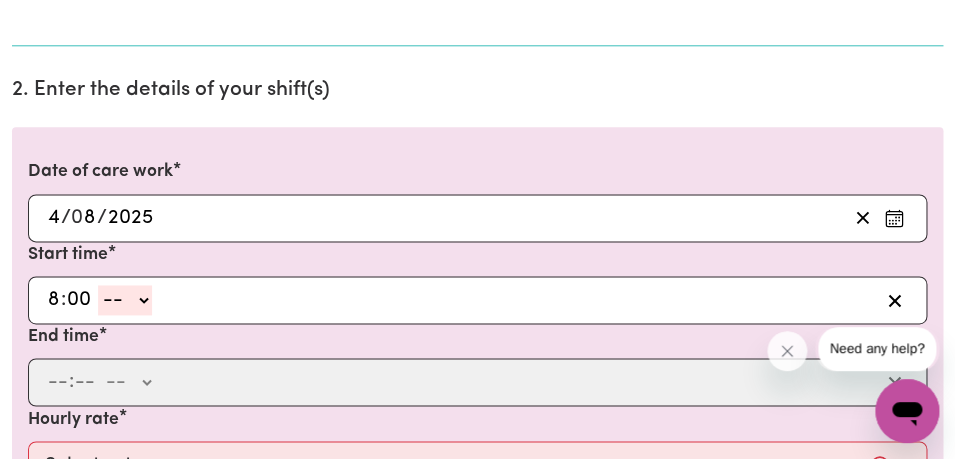 type on "00" 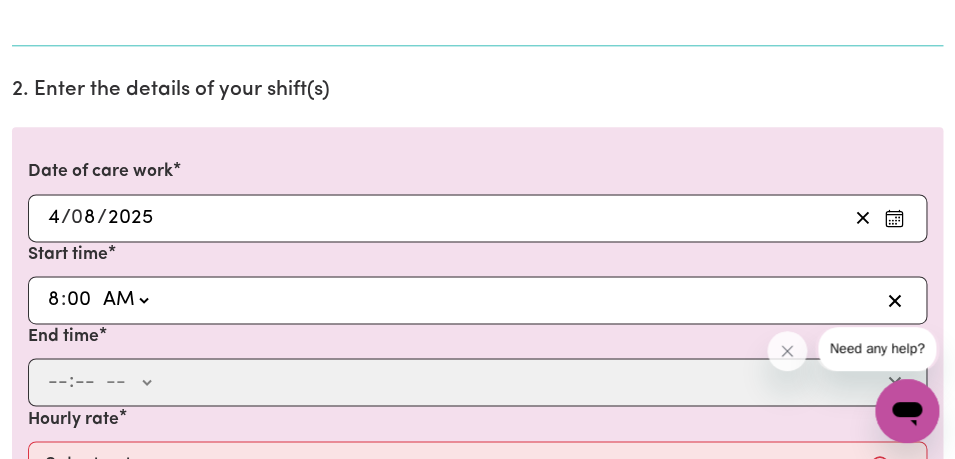 click on "AM" at bounding box center (0, 0) 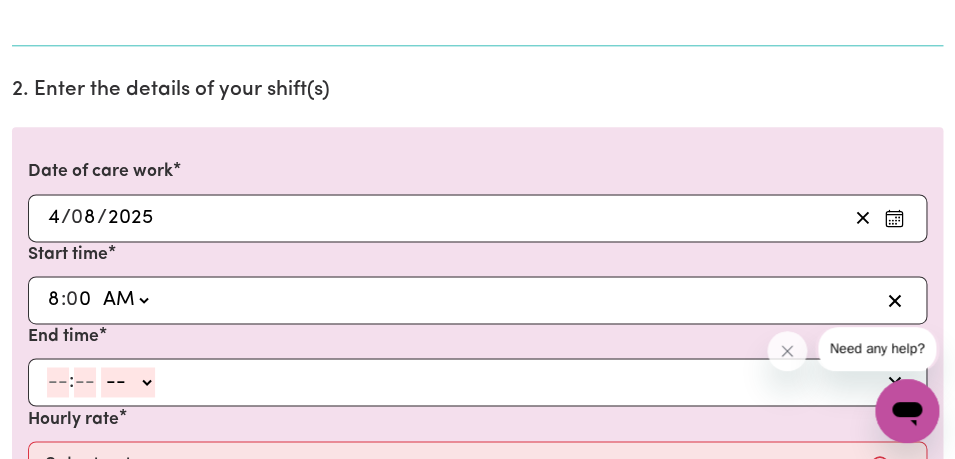 click 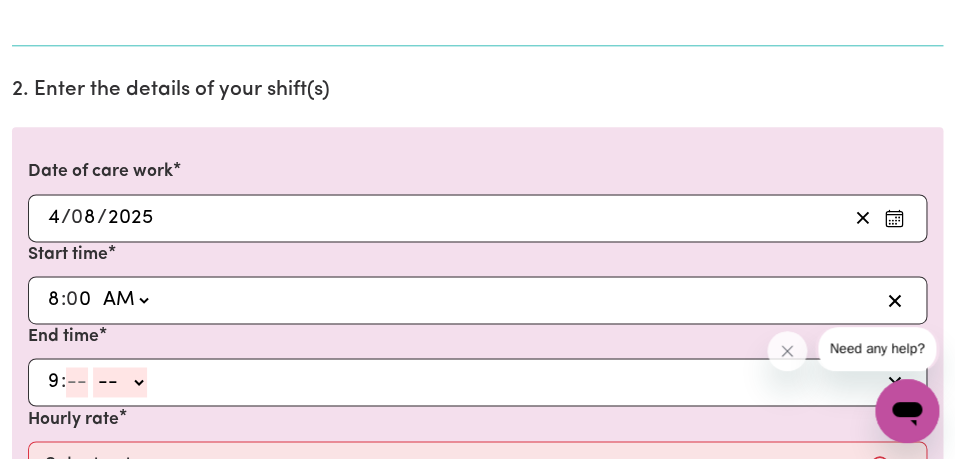 type on "9" 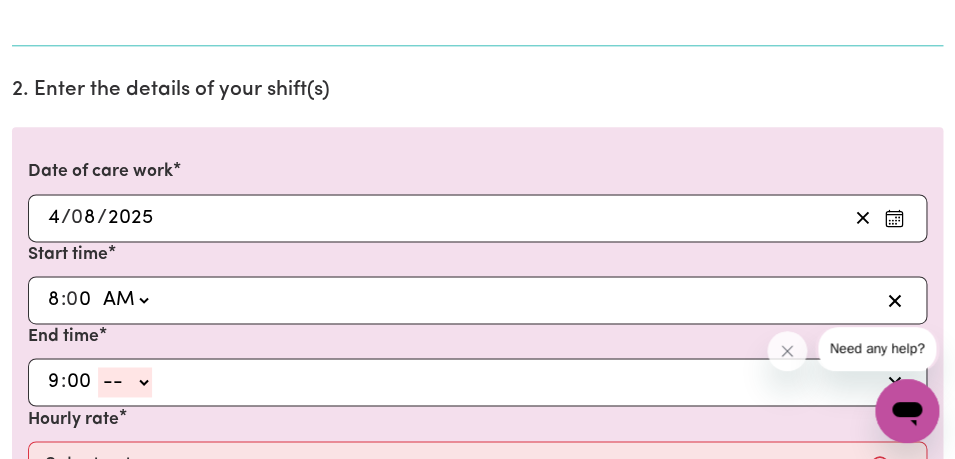 type on "00" 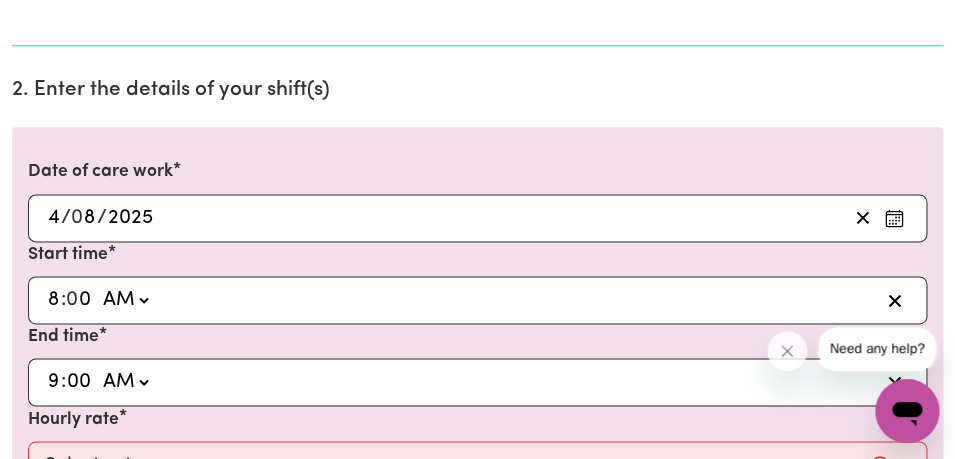 click on "AM" at bounding box center (0, 0) 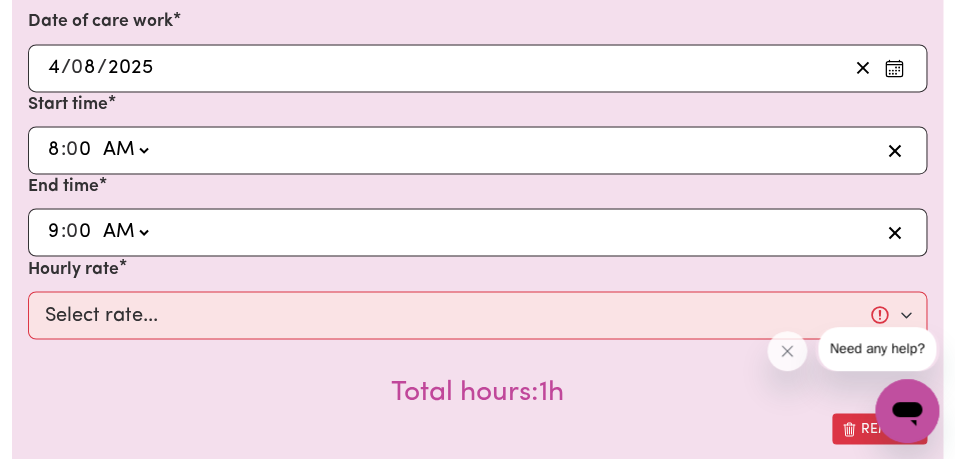 scroll, scrollTop: 726, scrollLeft: 0, axis: vertical 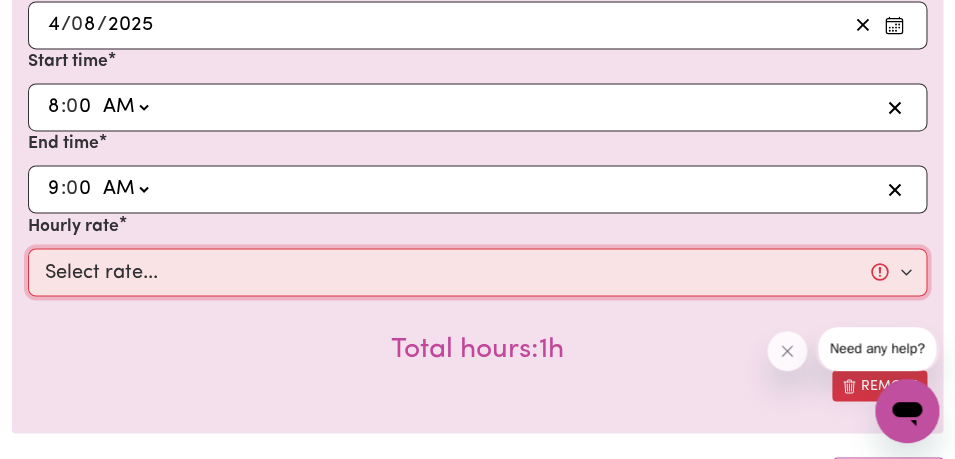 select on "44-Weekday" 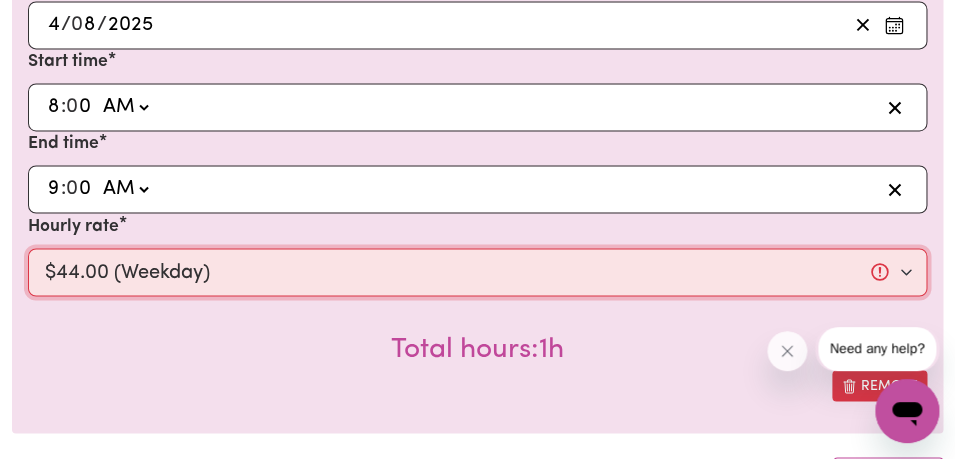 click on "$44.00 (Weekday)" at bounding box center [0, 0] 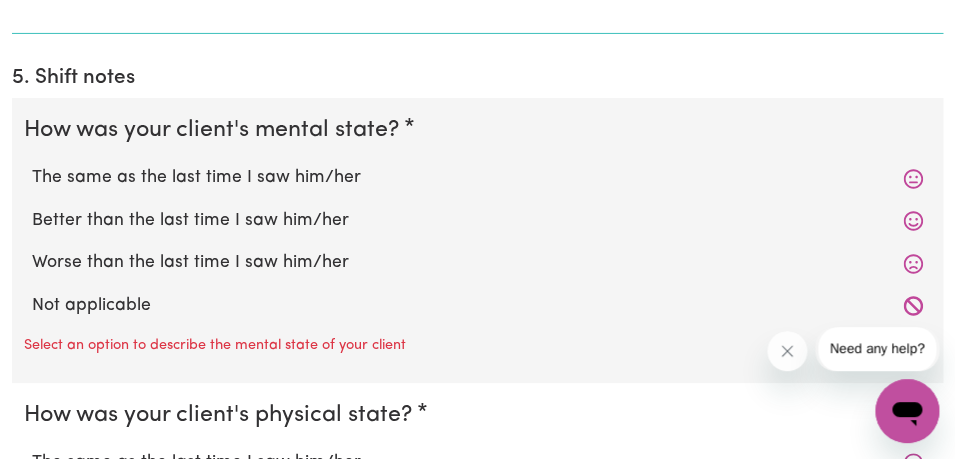 scroll, scrollTop: 1763, scrollLeft: 0, axis: vertical 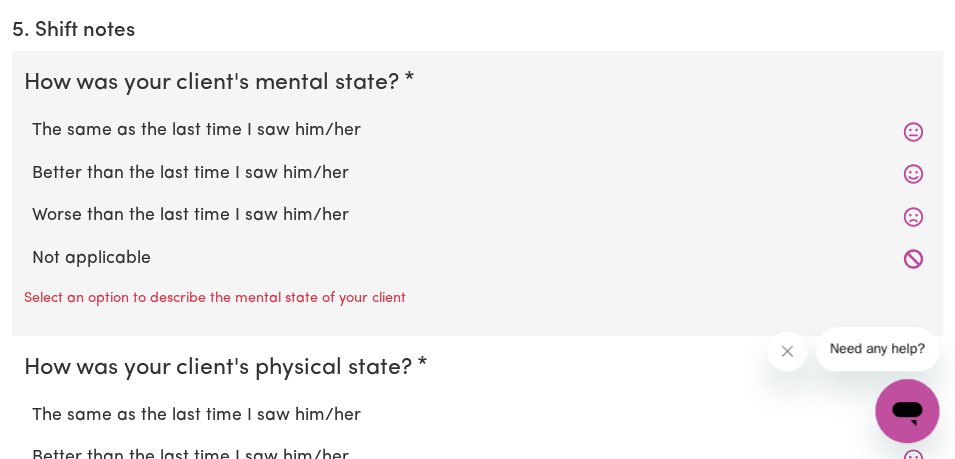 click on "The same as the last time I saw him/her" at bounding box center [477, 131] 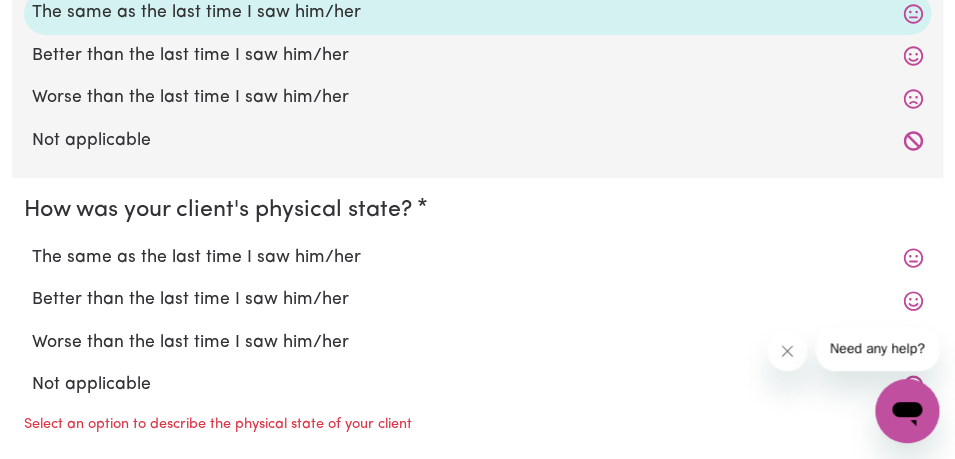 scroll, scrollTop: 1907, scrollLeft: 0, axis: vertical 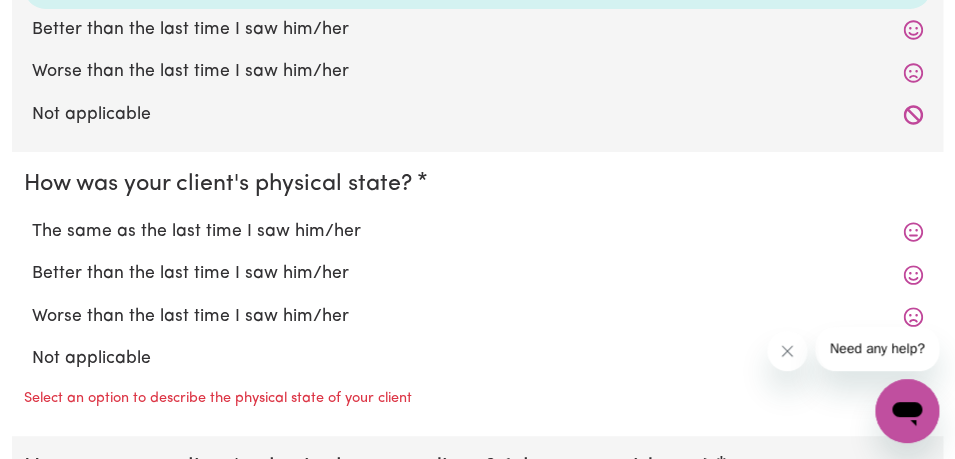 click on "The same as the last time I saw him/her" at bounding box center (477, 232) 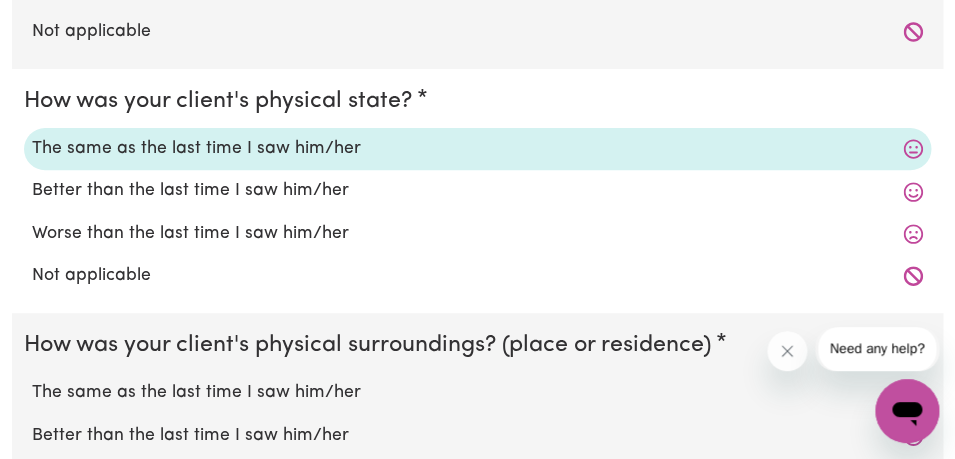 scroll, scrollTop: 2024, scrollLeft: 0, axis: vertical 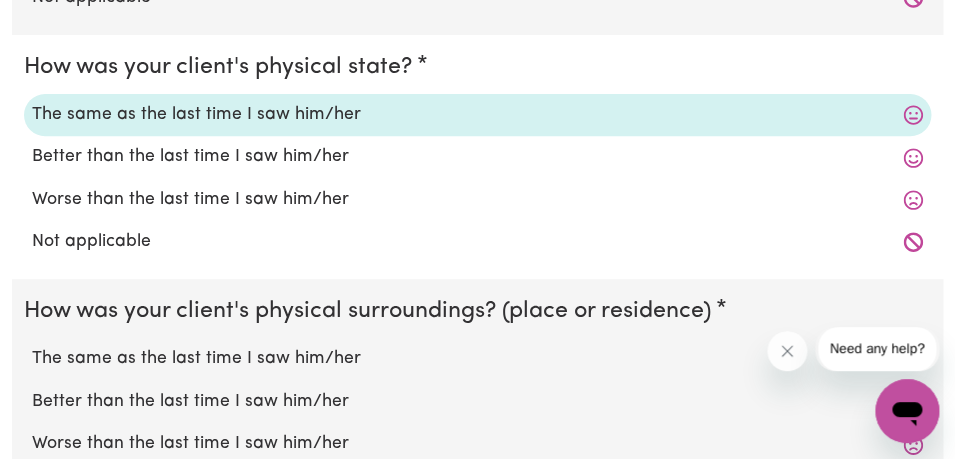 click on "The same as the last time I saw him/her" at bounding box center [477, 359] 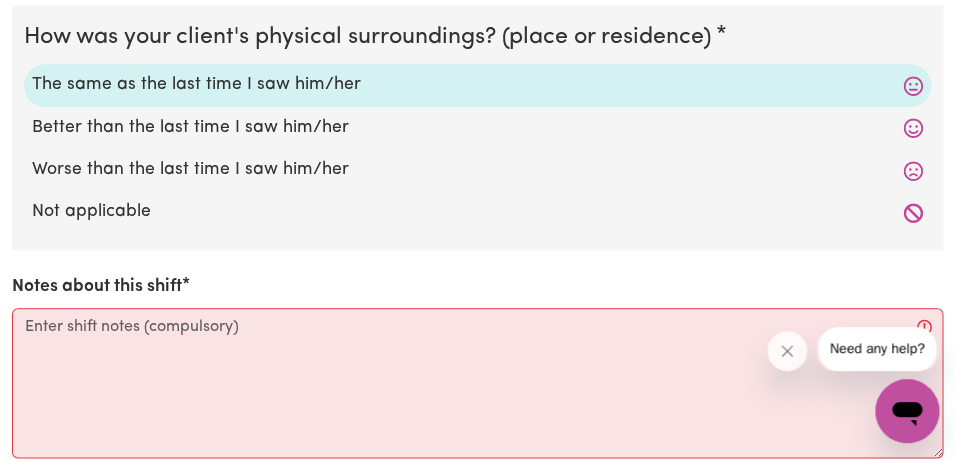 scroll, scrollTop: 2300, scrollLeft: 0, axis: vertical 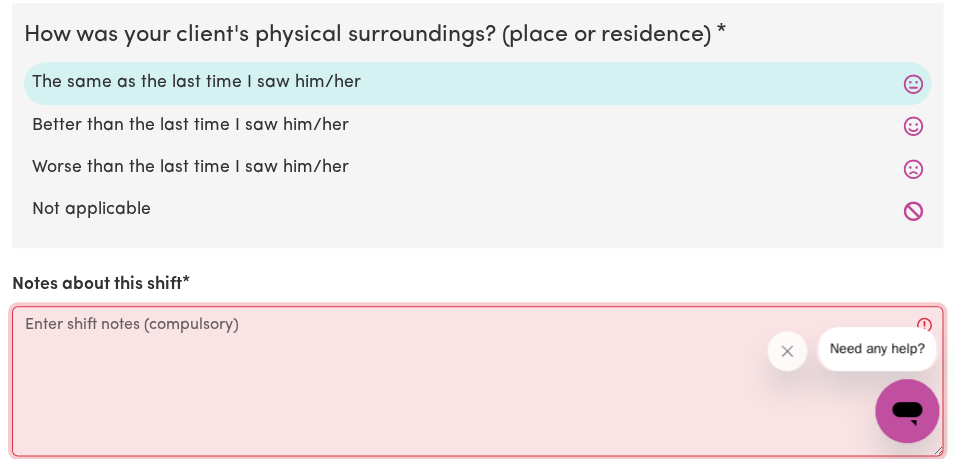 click on "Notes about this shift" at bounding box center [477, 381] 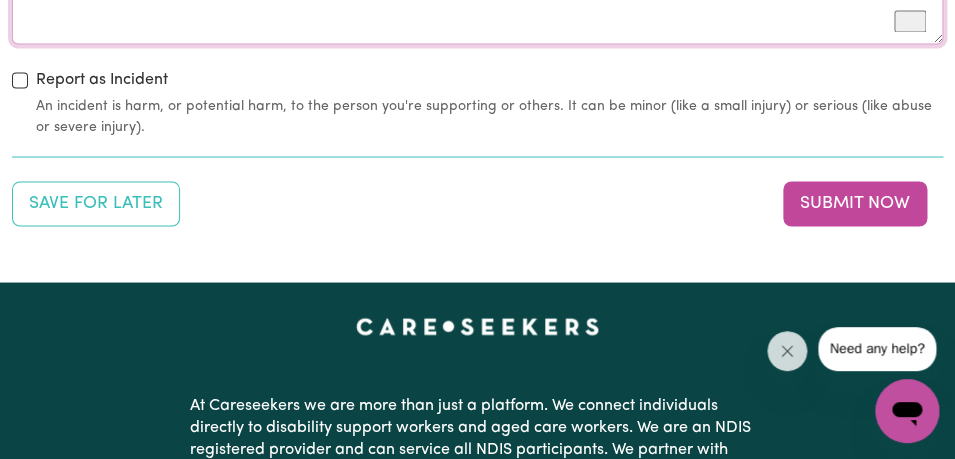 scroll, scrollTop: 2718, scrollLeft: 0, axis: vertical 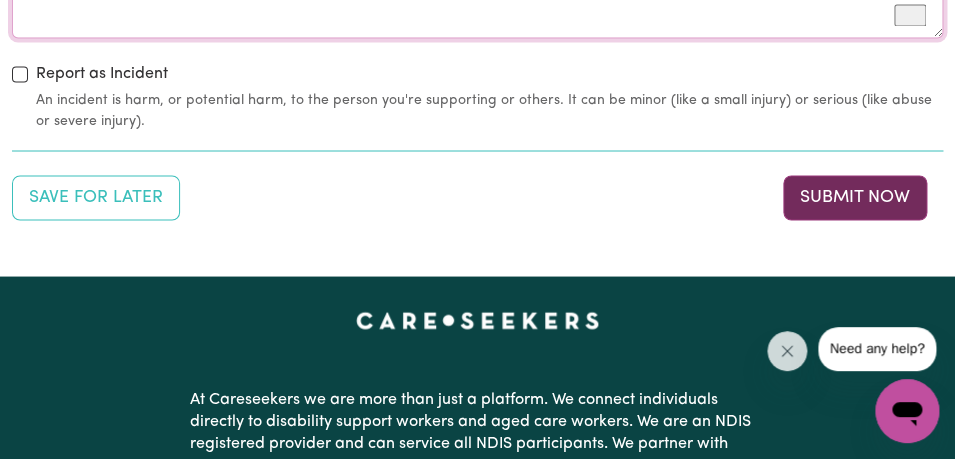 type on "[FIRST], her son was present, [FIRST] was in a good mood, changed incontinence pad, applied Paw paw ointment and moisturiser, slid [FIRST]  up the bed with a slide sheet, organised [FIRST]'s things, made bed, Manual Handling in bed, vacuumed, emptied Catheter bag, did the dishes, prepared breakfast, lunch and tea thermos, and rubbish out." 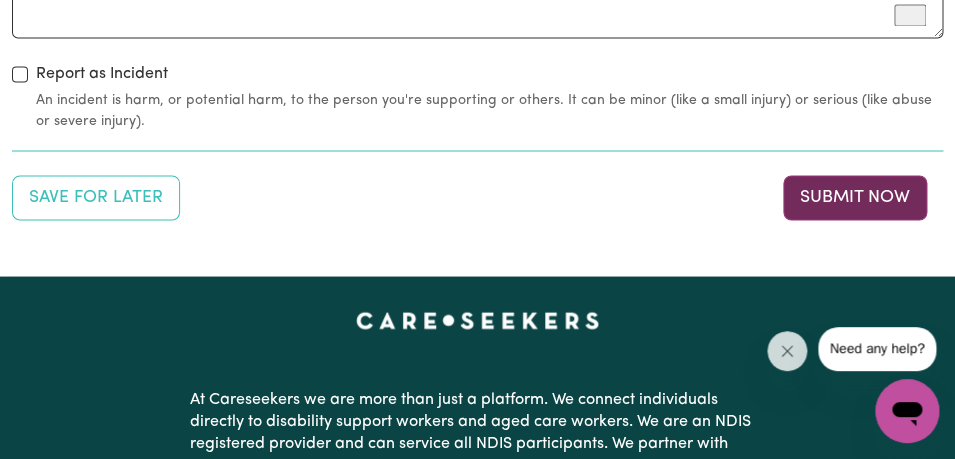 click on "Submit Now" at bounding box center [855, 197] 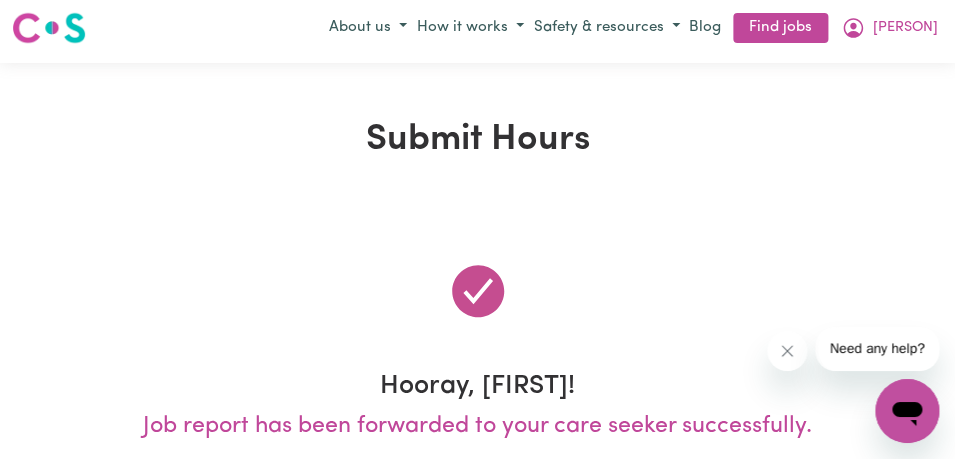 scroll, scrollTop: 0, scrollLeft: 0, axis: both 